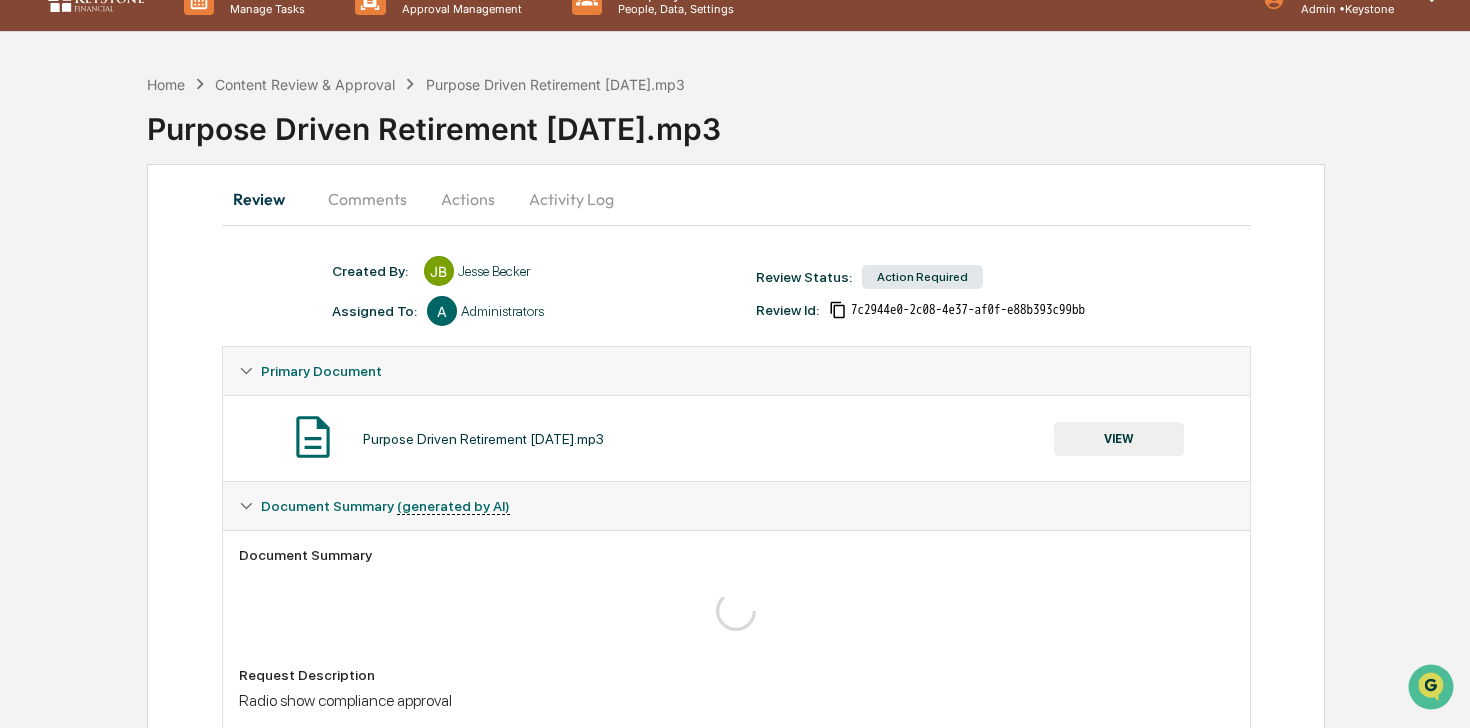 scroll, scrollTop: 0, scrollLeft: 0, axis: both 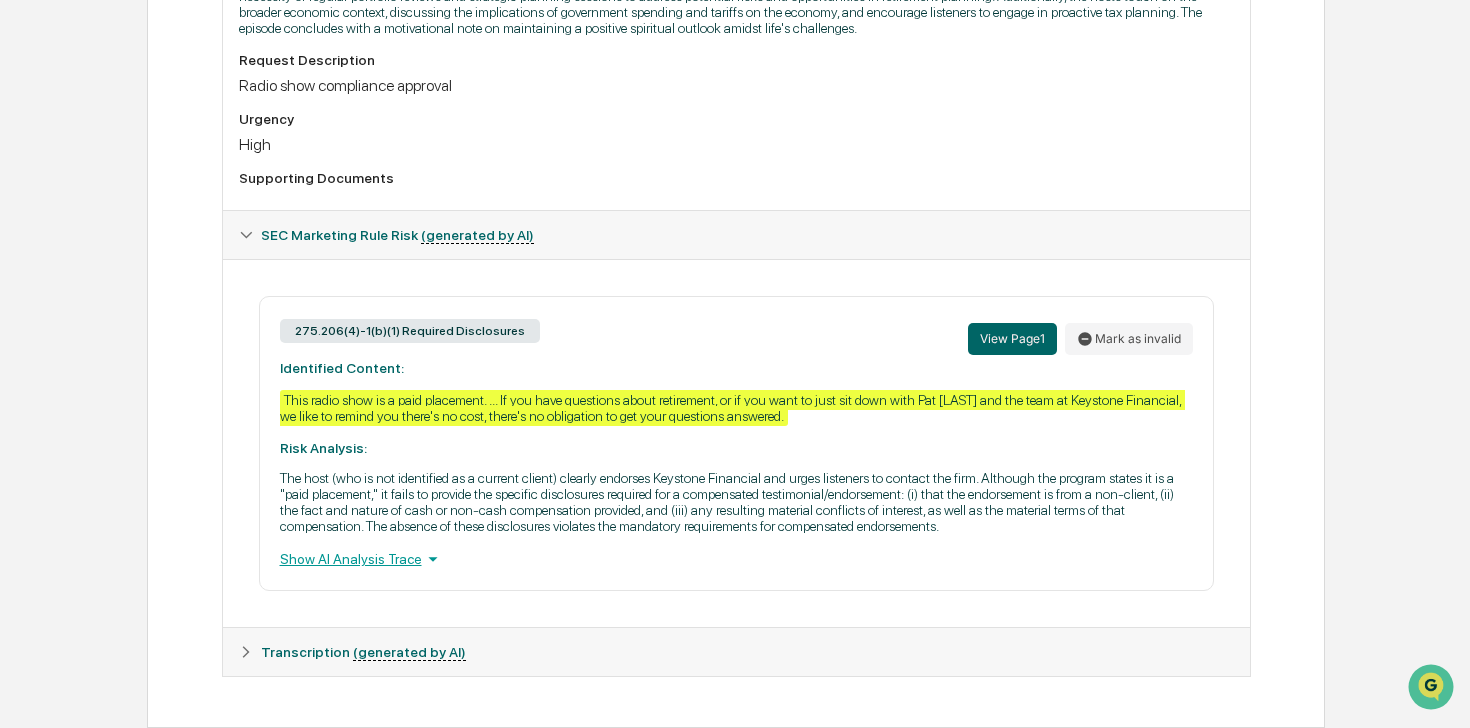 click on "This radio show is a paid placement. ... If you have questions about retirement, or if you want to just sit down with [NAME] and the team at Keystone Financial, we like to remind you there's no cost, there's no obligation to get your questions answered." at bounding box center (732, 408) 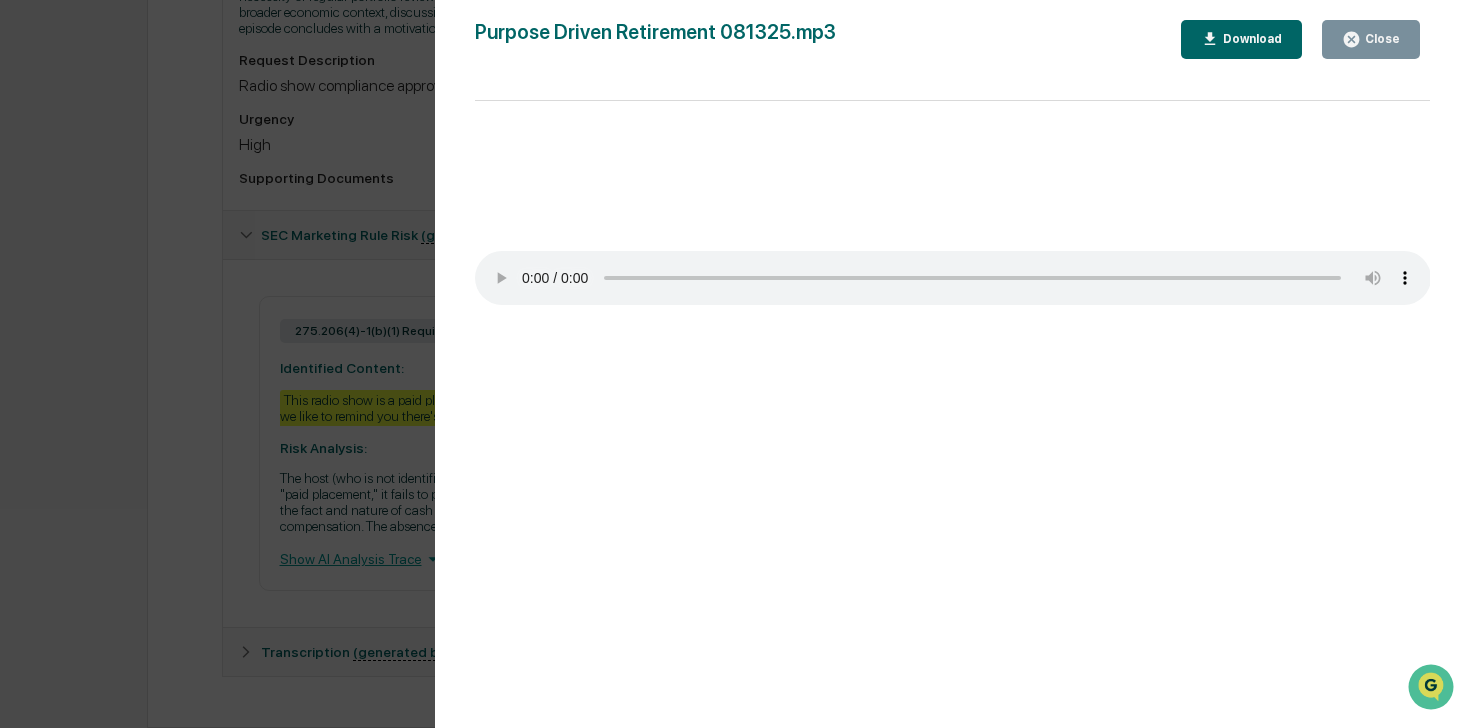 click on "Close" at bounding box center (1371, 39) 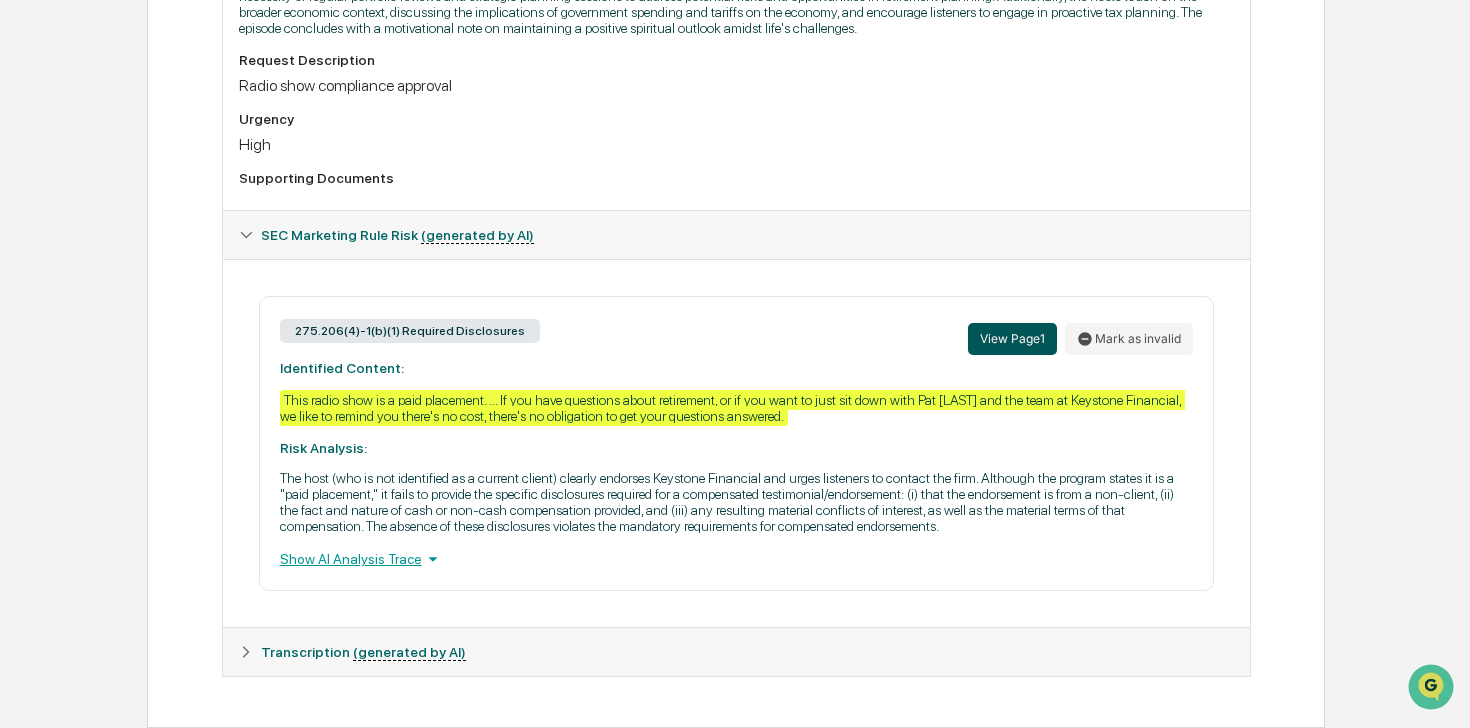 click on "View Page  1" at bounding box center [1012, 339] 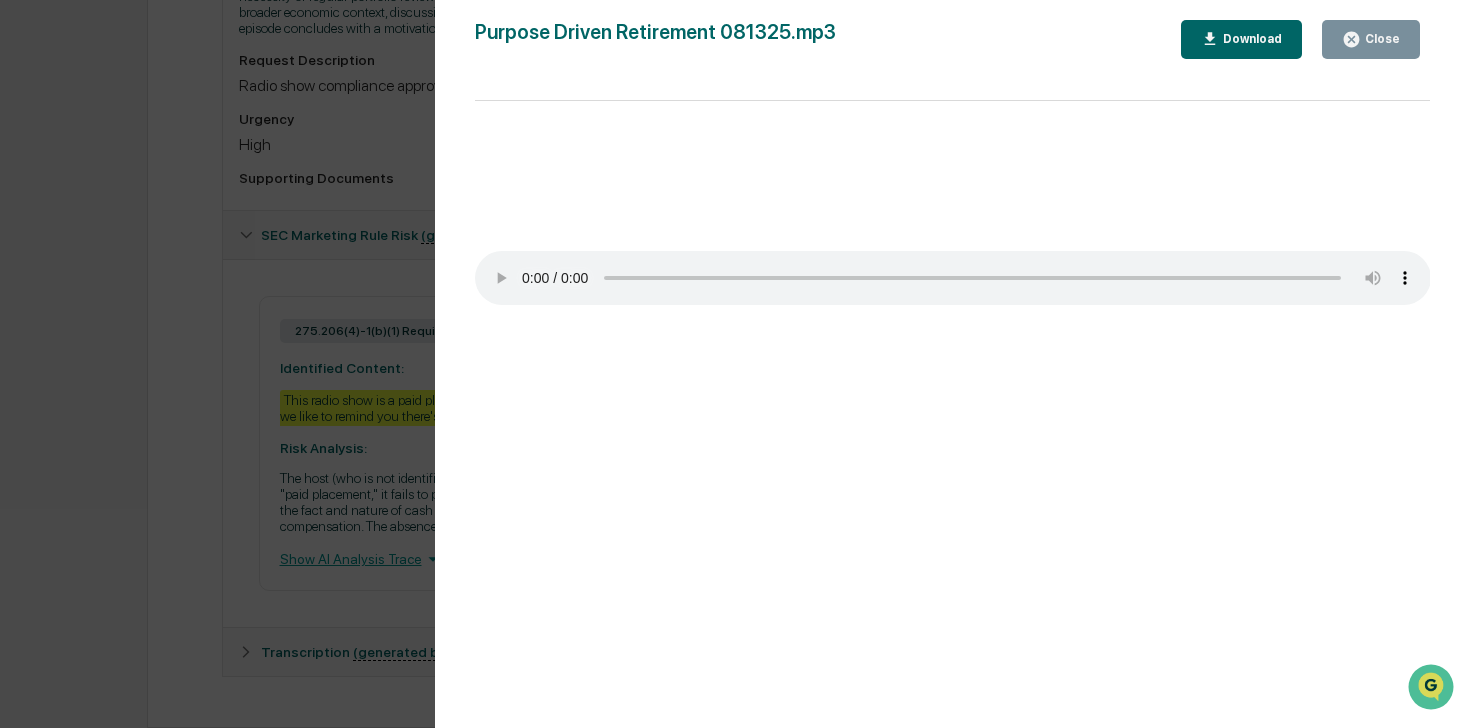 type 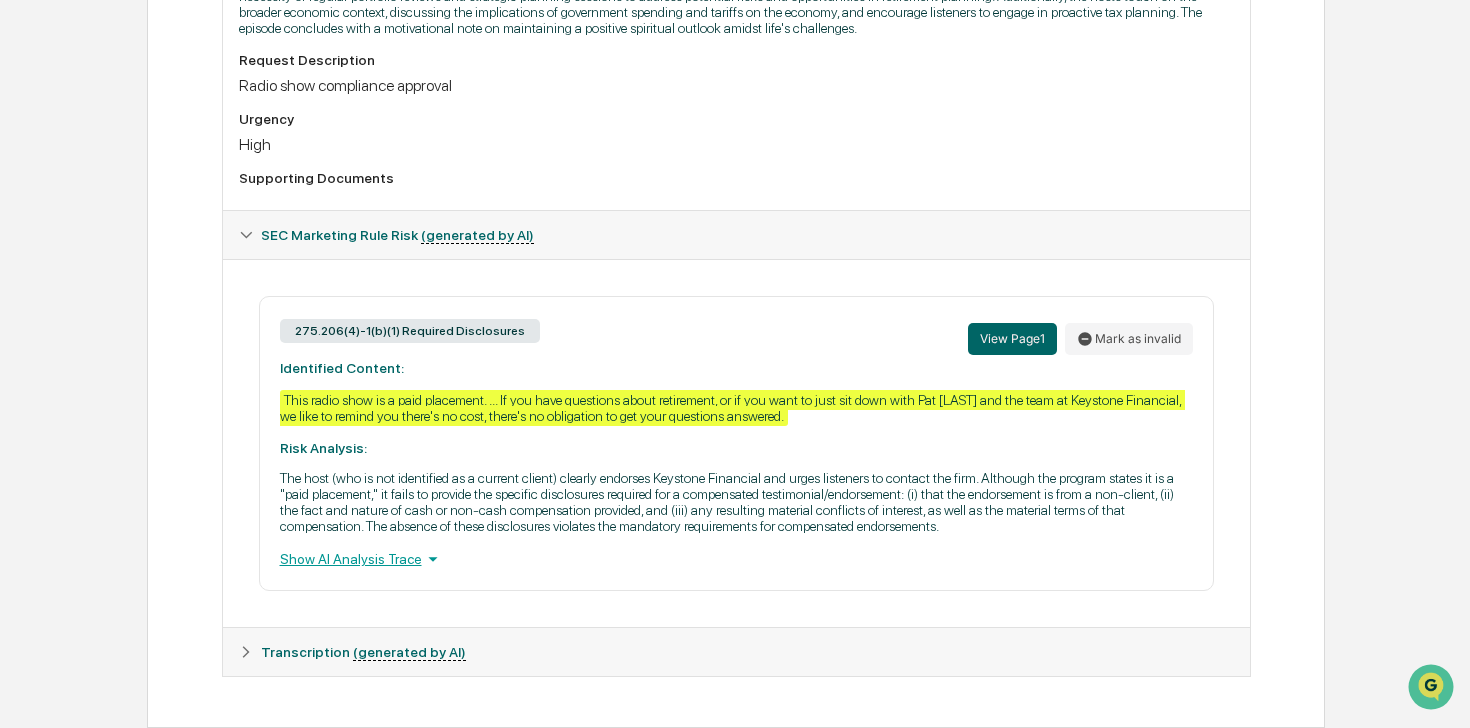scroll, scrollTop: 711, scrollLeft: 0, axis: vertical 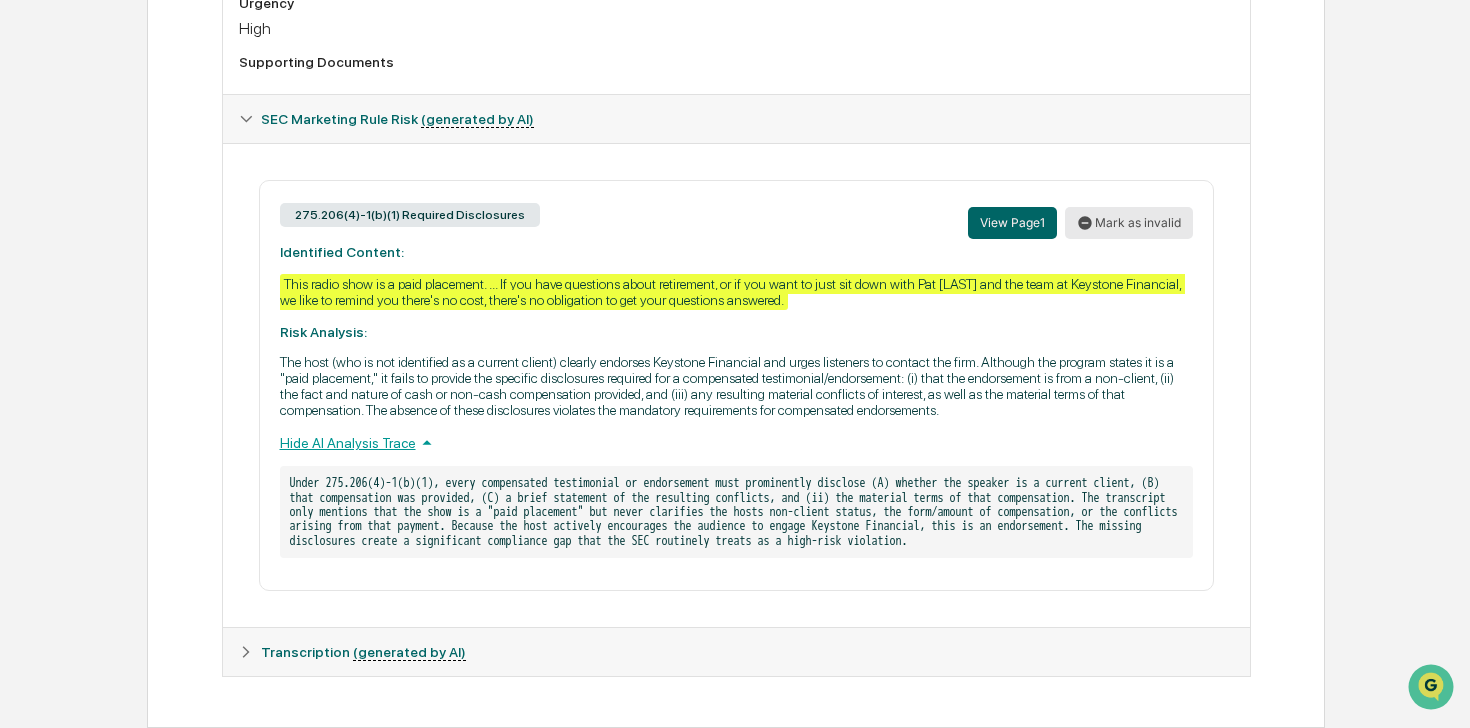 click on "Mark as invalid" at bounding box center (1129, 223) 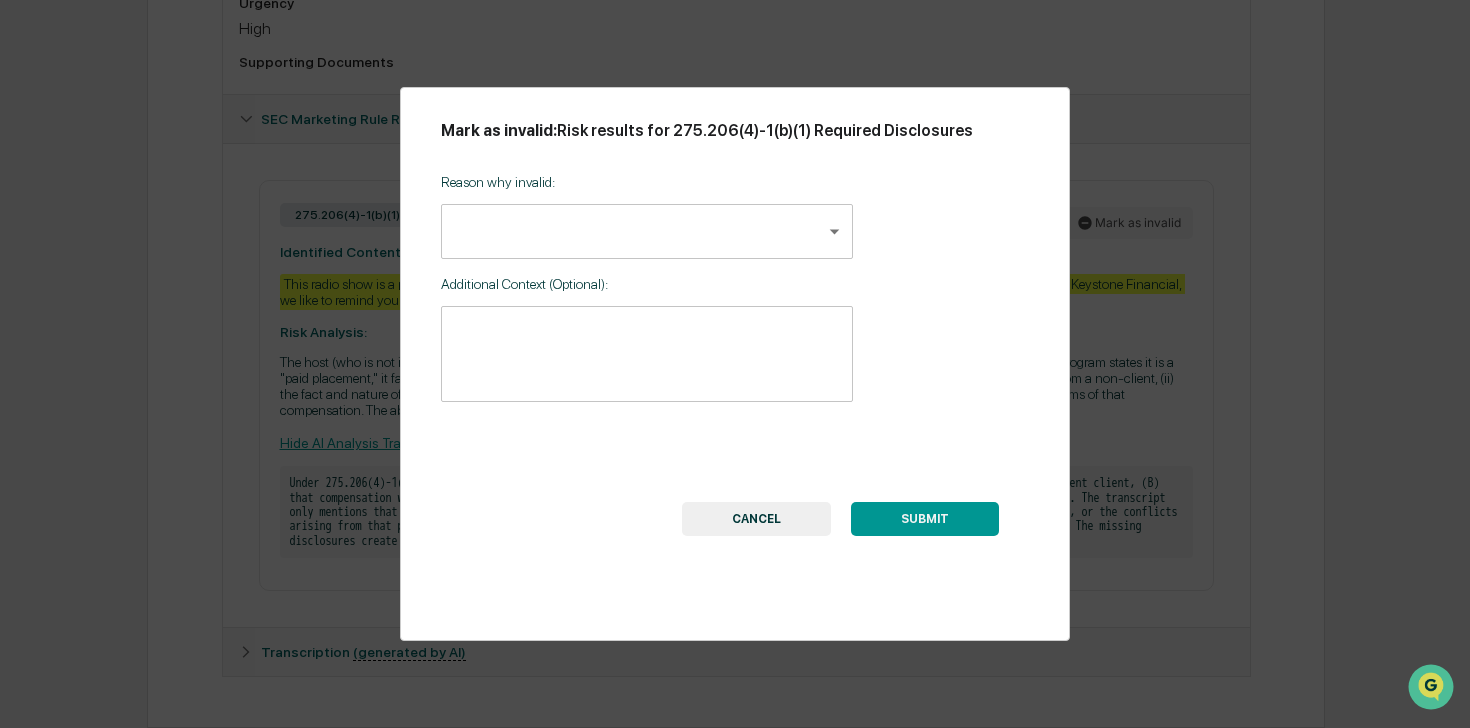click on "Calendar Manage Tasks Reviews Approval Management Company People, Data, Settings Jesse Becker Admin •  Keystone Home Content Review & Approval Purpose Driven Retirement 081325.mp3 Purpose Driven Retirement 081325.mp3 Review Comments Actions Activity Log Created By: ‎ ‎  JB Jesse Becker   Assigned To:  A Administrators Review Status:  Action Required Review Id:  7c2944e0-2c08-4e37-af0f-e88b393c99bb Primary Document Purpose Driven Retirement 081325.mp3 VIEW Document Summary   (generated by AI) Document Summary Request Description Radio show compliance approval Urgency High Supporting Documents SEC Marketing Rule Risk   (generated by AI)  275.206(4)-1(b)(1) Required Disclosures View Page  1 Mark as invalid Identified Content: This radio show is a paid placement. ... If you have questions about retirement, or if you want to just sit down with Pat Jessie and the team at Keystone Financial, we like to remind you there's no cost, there's no obligation to get your questions answered. Risk Analysis:       ​ *" at bounding box center [735, -28] 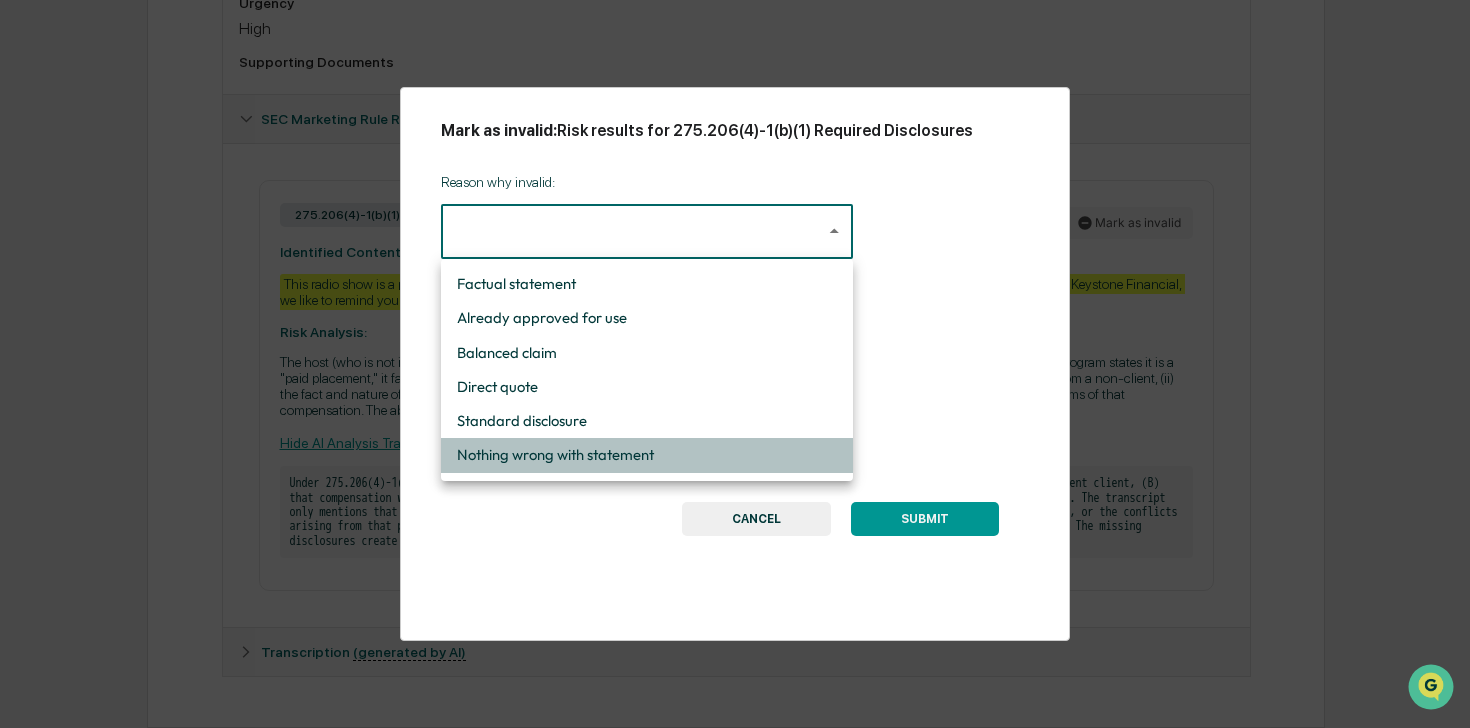 click on "Nothing wrong with statement" at bounding box center [647, 455] 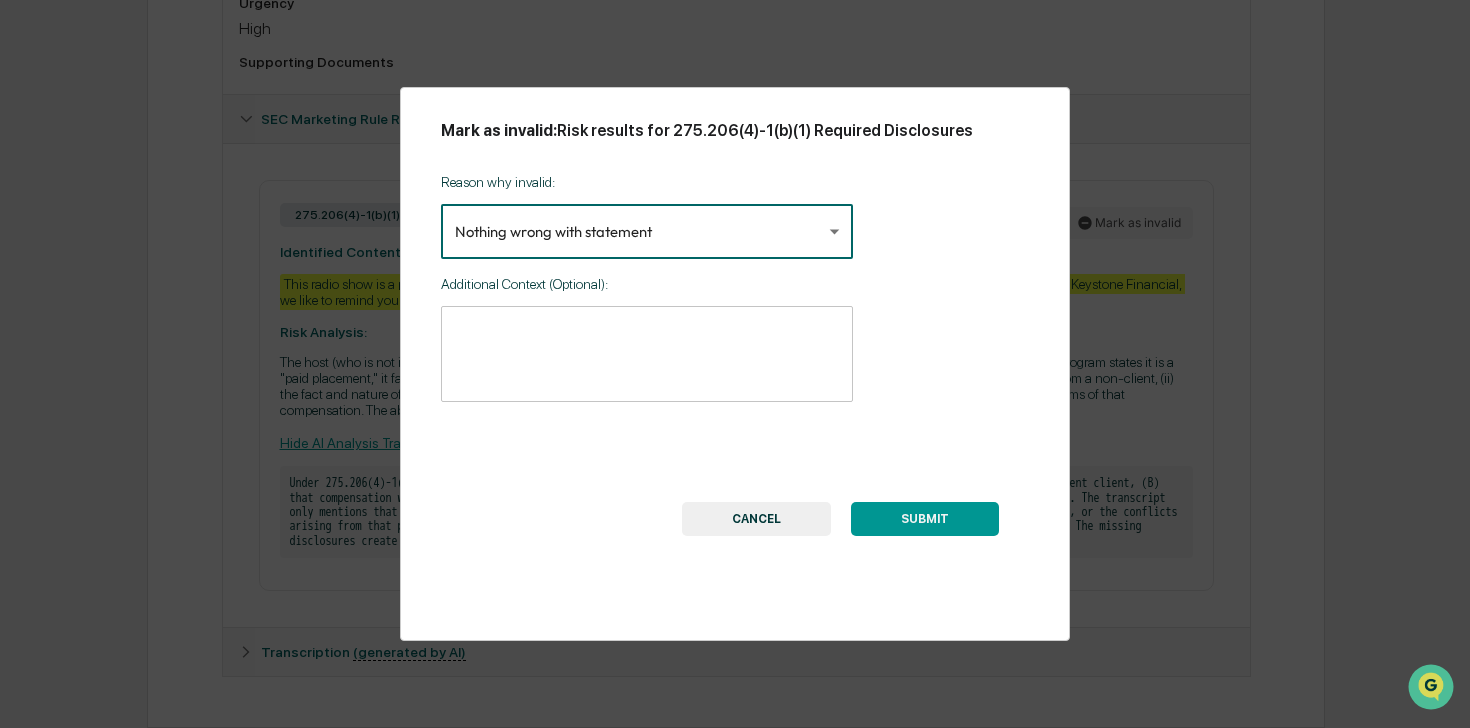 click on "SUBMIT" at bounding box center [925, 519] 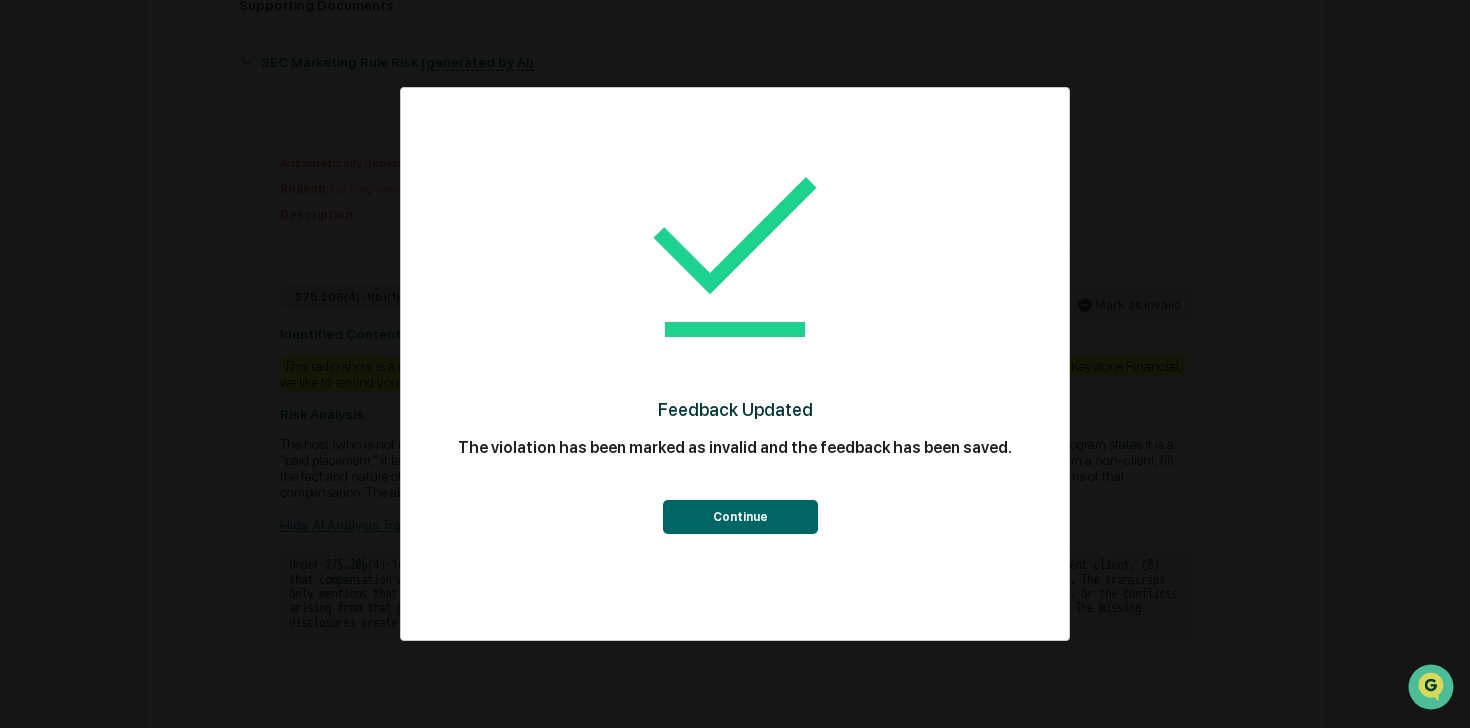 click on "Continue" at bounding box center [740, 517] 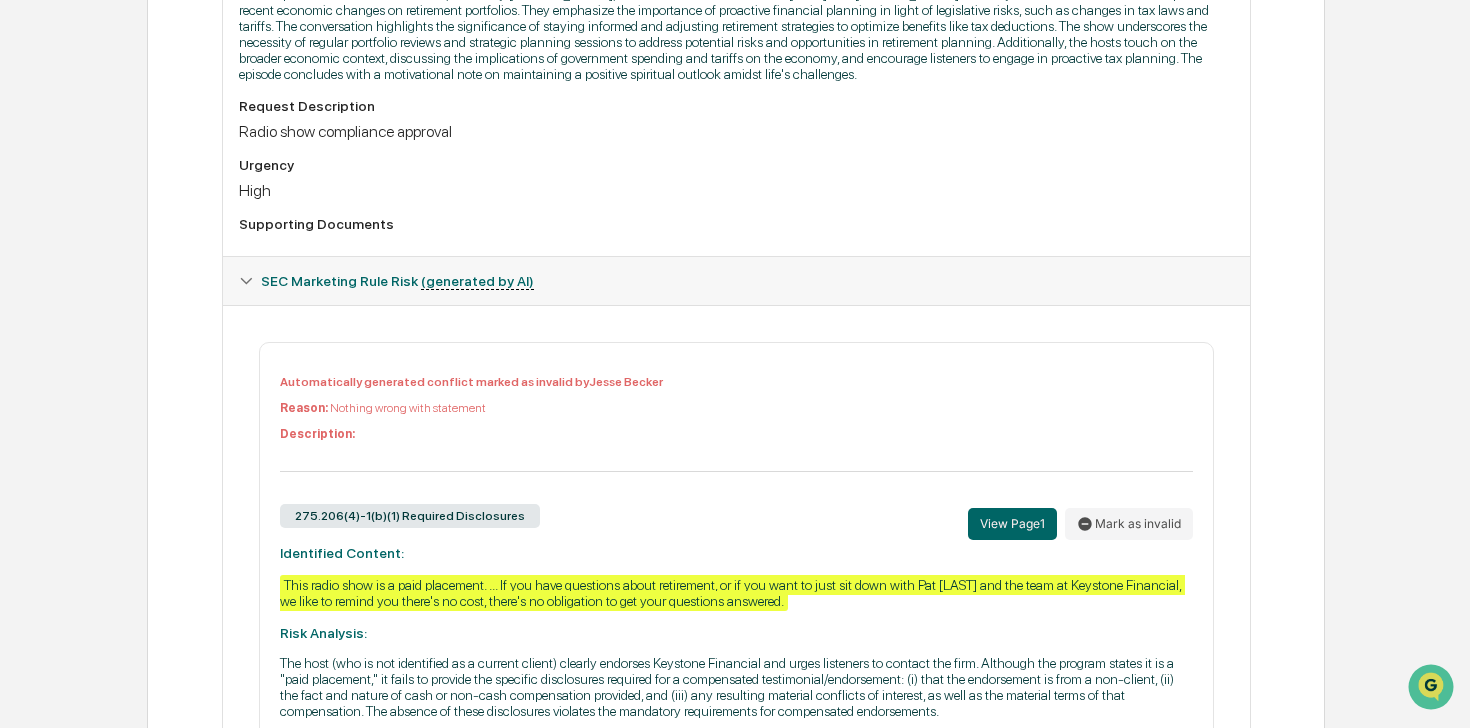 scroll, scrollTop: 0, scrollLeft: 0, axis: both 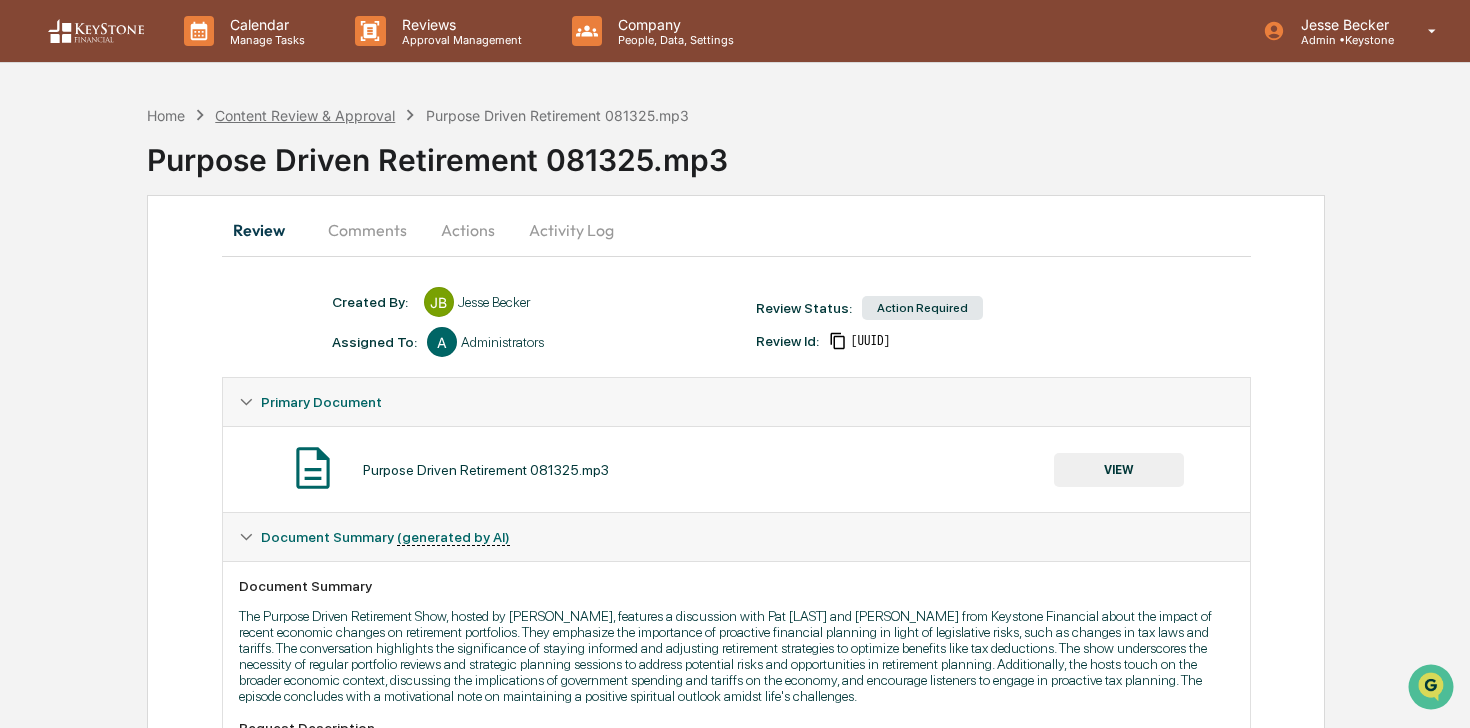 click on "Content Review & Approval" at bounding box center (305, 115) 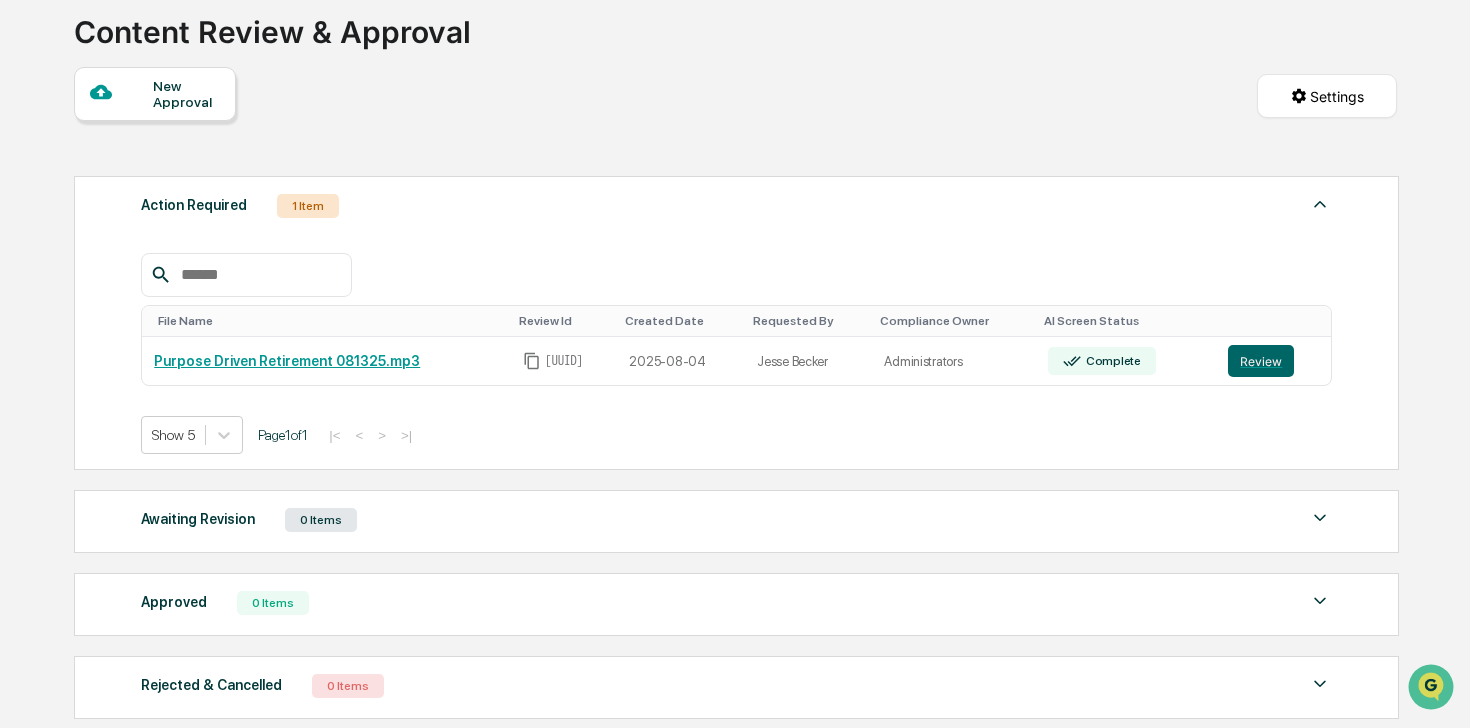 scroll, scrollTop: 133, scrollLeft: 0, axis: vertical 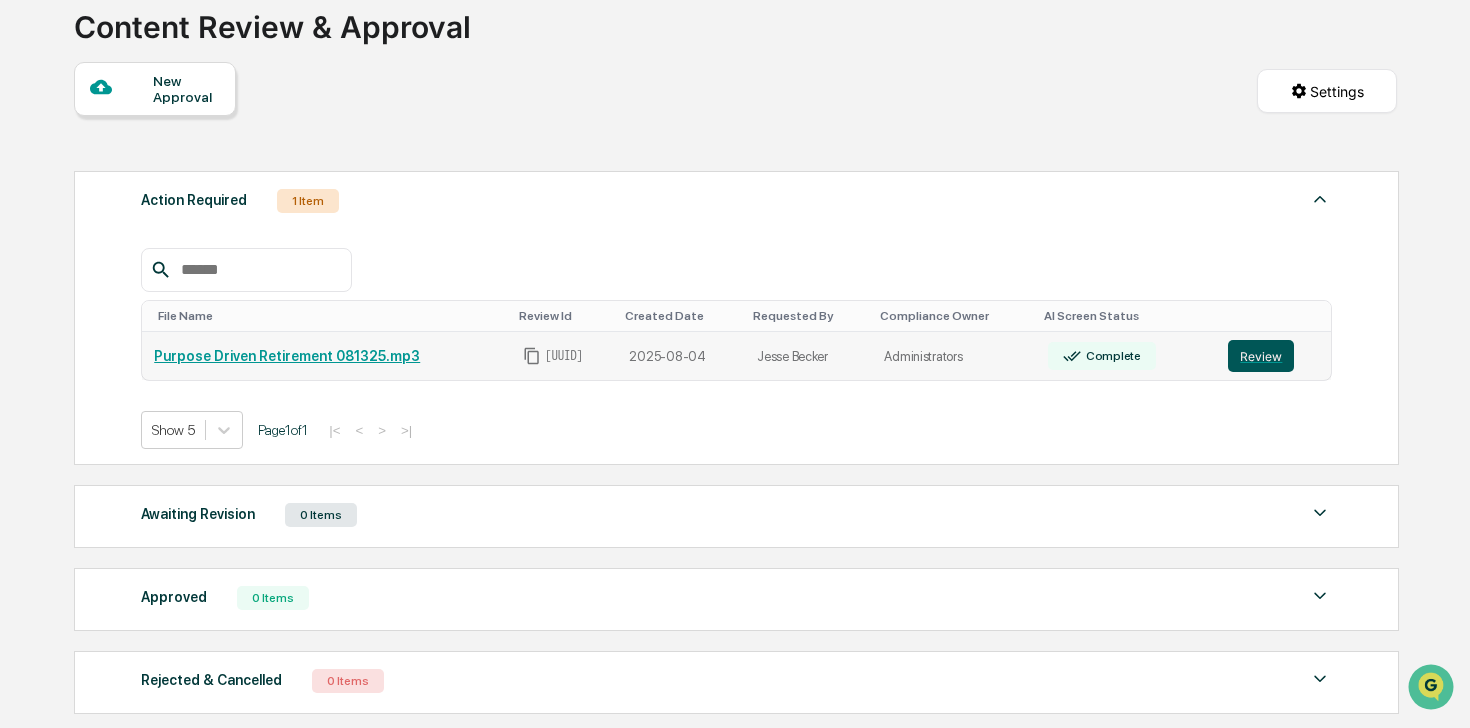 click on "Review" at bounding box center (1261, 356) 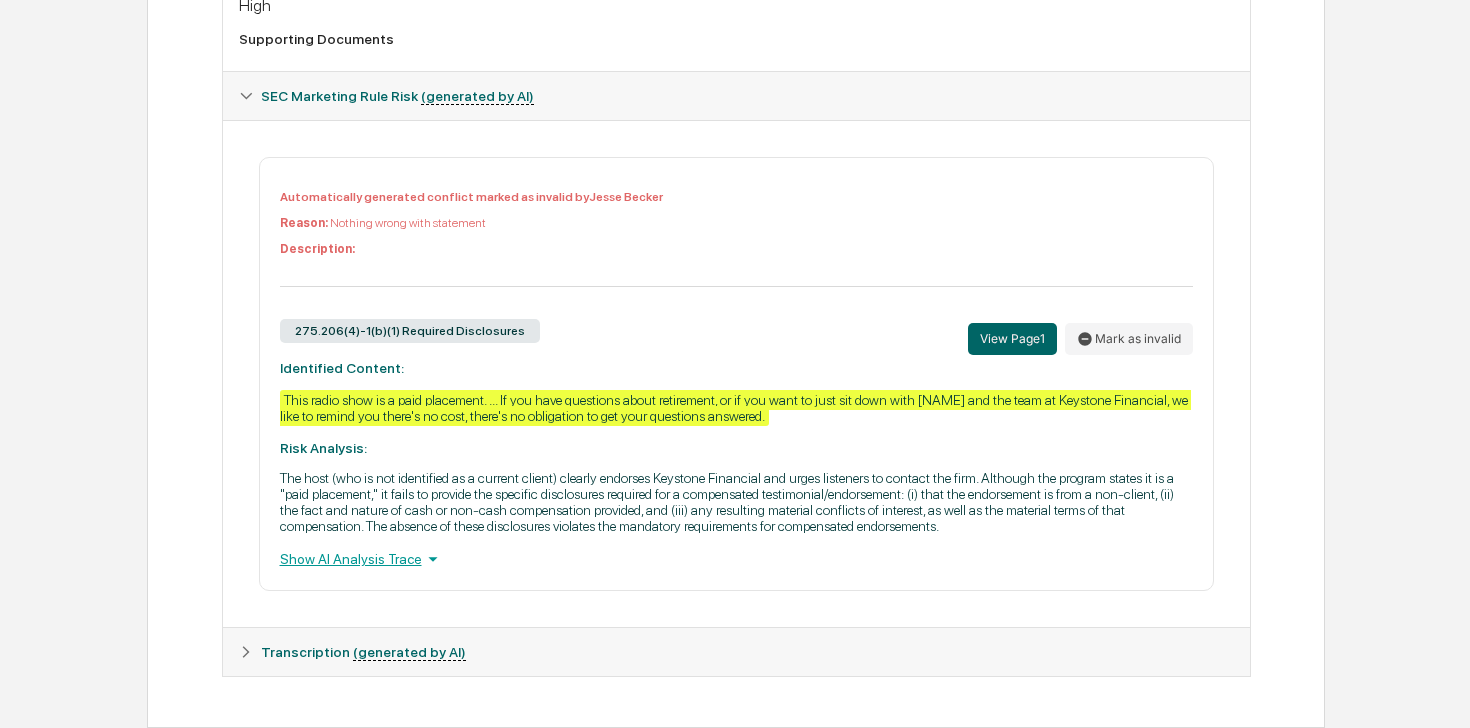 scroll, scrollTop: 0, scrollLeft: 0, axis: both 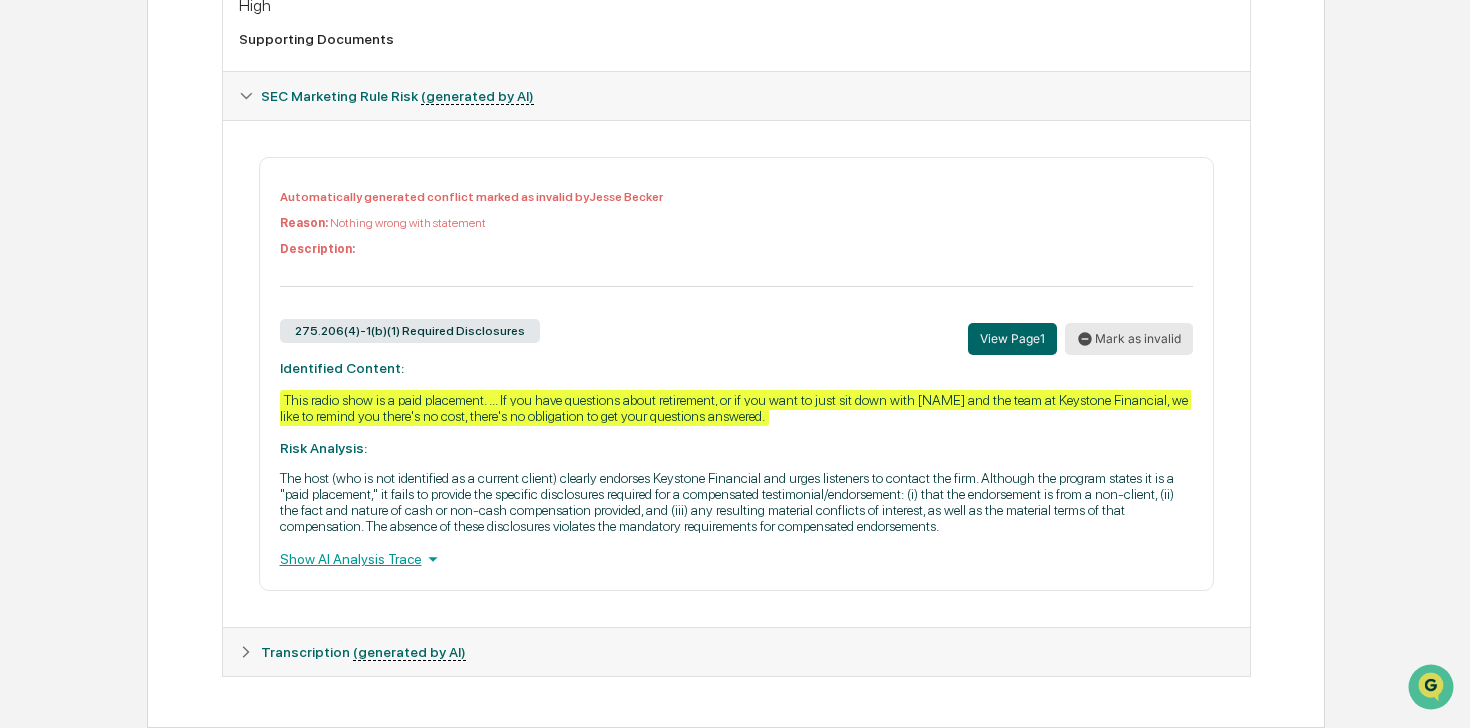 click on "Mark as invalid" at bounding box center (1129, 339) 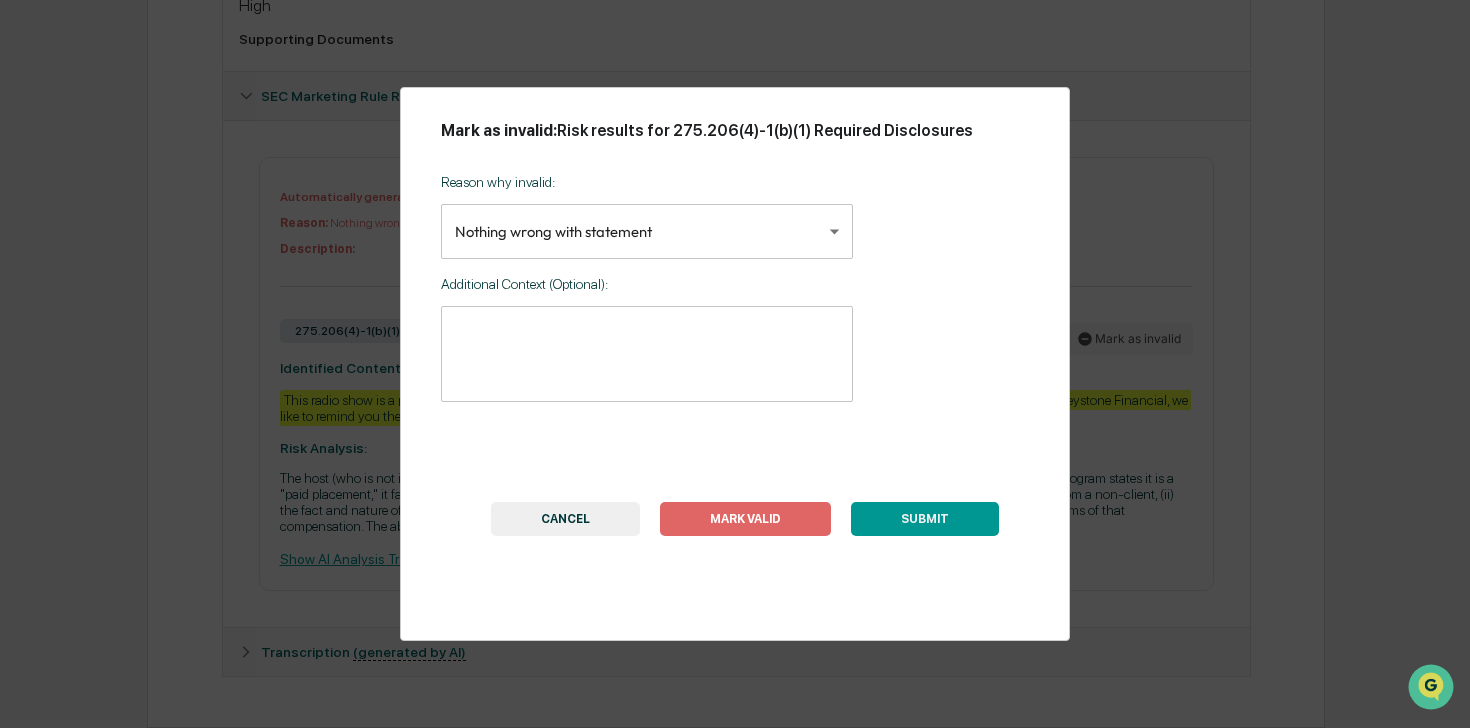 click on "Calendar Manage Tasks Reviews Approval Management Company People, Data, Settings [NAME] Admin • Keystone Home Content Review & Approval Purpose Driven Retirement 081325.mp3 Purpose Driven Retirement 081325.mp3 Review Comments Actions Activity Log Created By: ‎ ‎ JB [NAME] Assigned To: A Administrators Review Status: Action Required Review Id: 7c2944e0-2c08-4e37-af0f-e88b393c99bb Primary Document Purpose Driven Retirement 081325.mp3 VIEW Document Summary (generated by AI) Document Summary Request Description Radio show compliance approval Urgency High Supporting Documents SEC Marketing Rule Risk (generated by AI) Automatically generated conflict marked as invalid by [NAME] Reason: Nothing wrong with statement Description: 275.206(4)-1(b)(1) Required Disclosures View Page 1 Mark as invalid Identified Content: Risk Analysis: Show AI Analysis Trace Transcription (generated by AI) Mark as invalid: Risk results for 275.206(4)-1(b)(1) Required Disclosures ​ * ​" at bounding box center (735, -40) 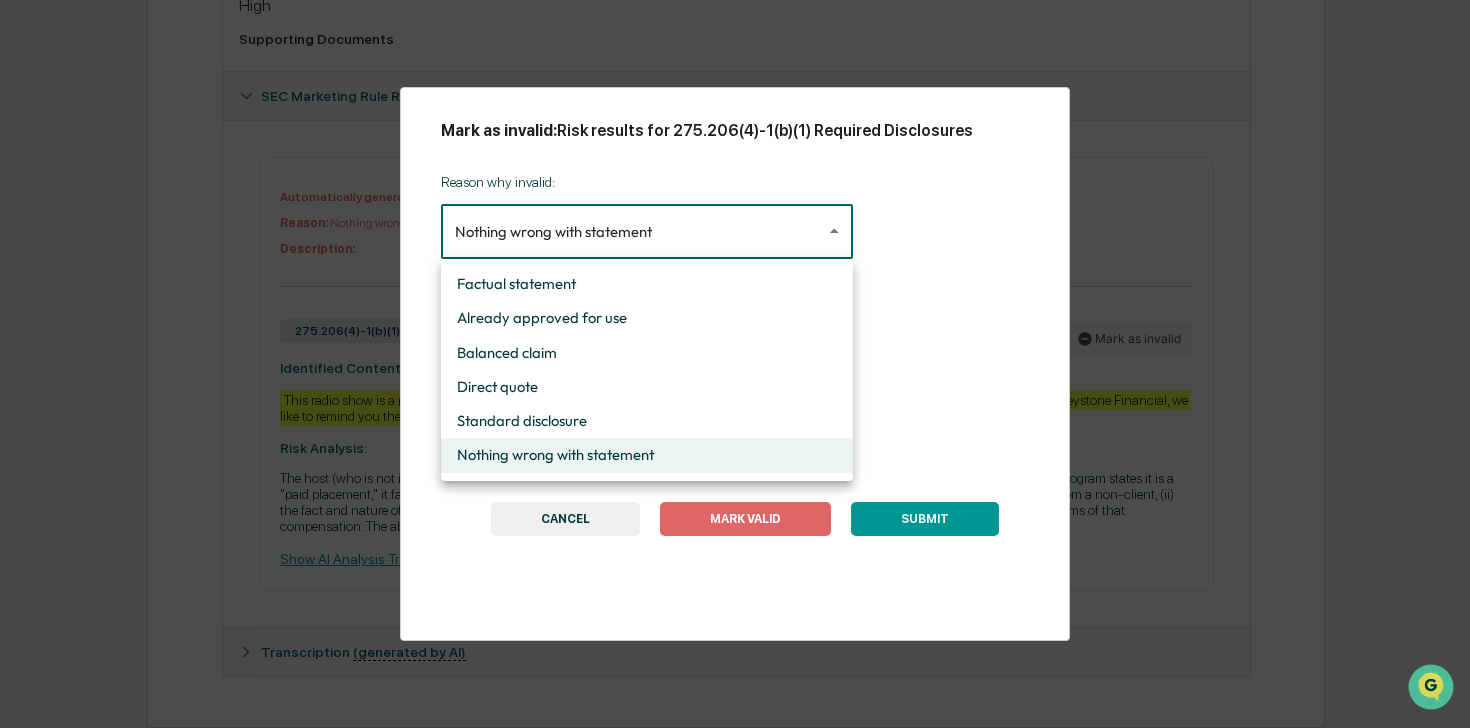 click on "Standard disclosure" at bounding box center (647, 421) 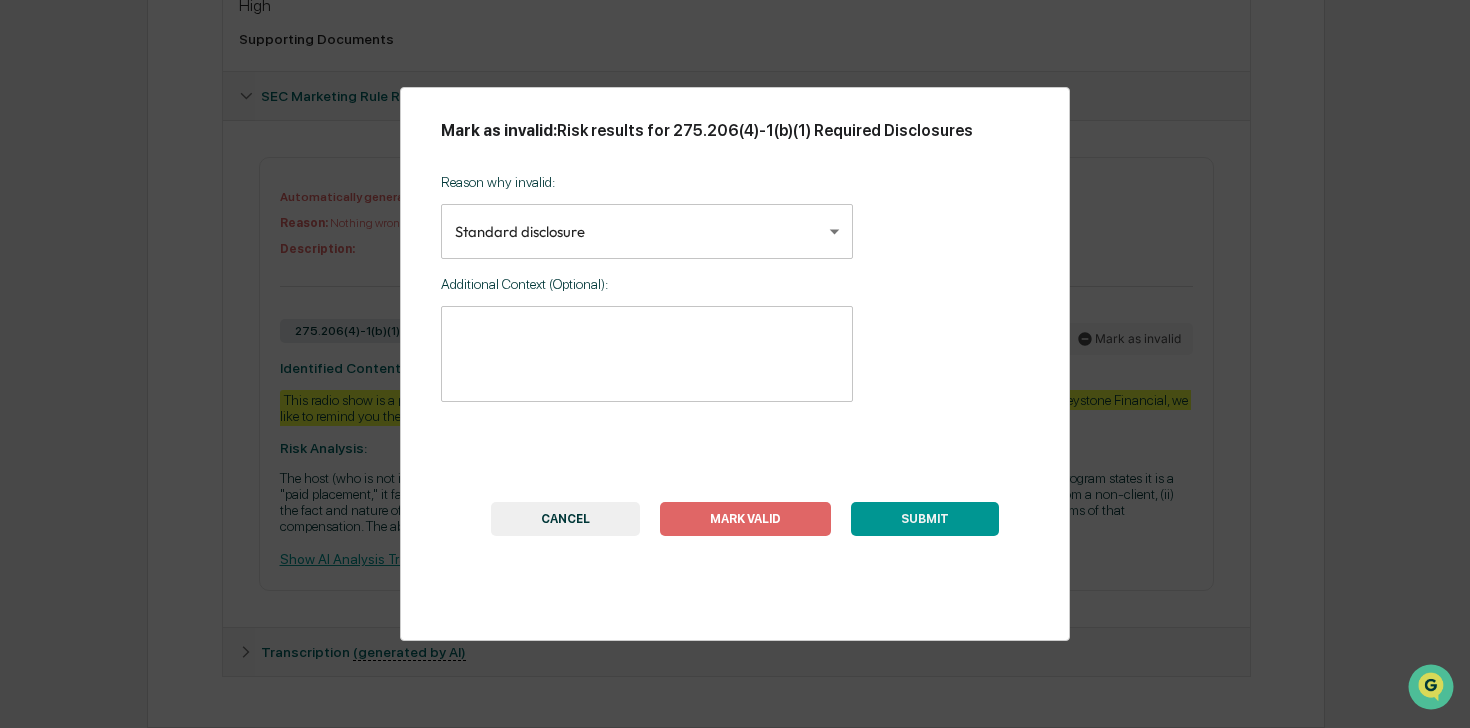 click on "MARK VALID" at bounding box center [745, 519] 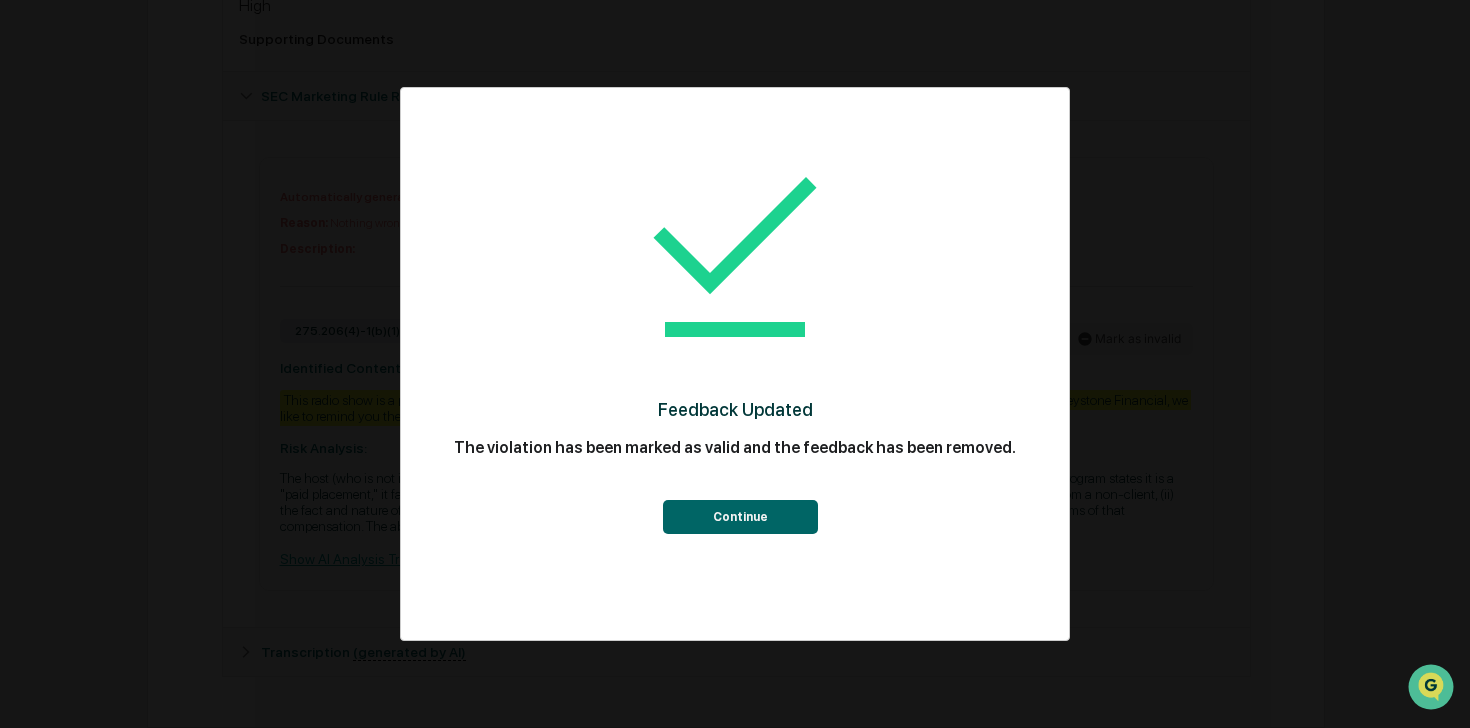 scroll, scrollTop: 711, scrollLeft: 0, axis: vertical 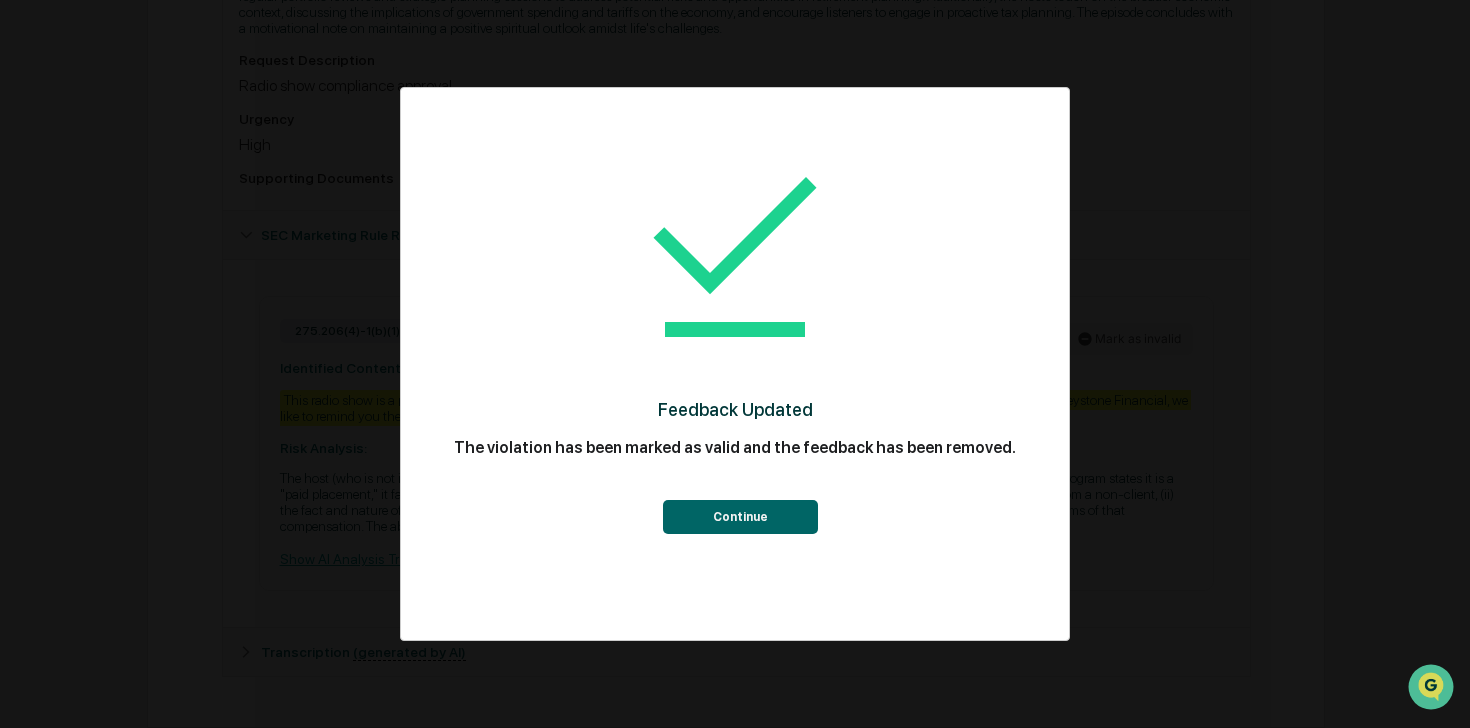 click on "Continue" at bounding box center [740, 517] 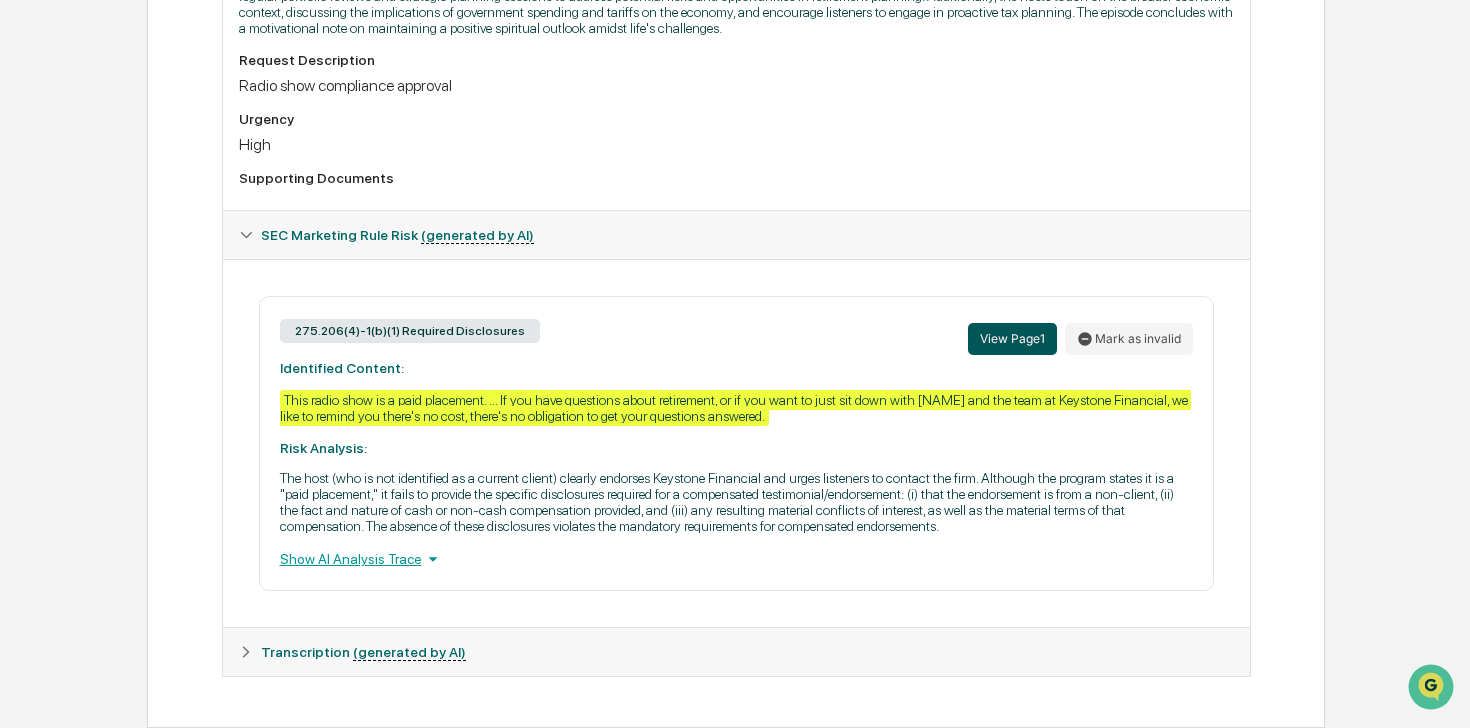 click on "View Page  1" at bounding box center (1012, 339) 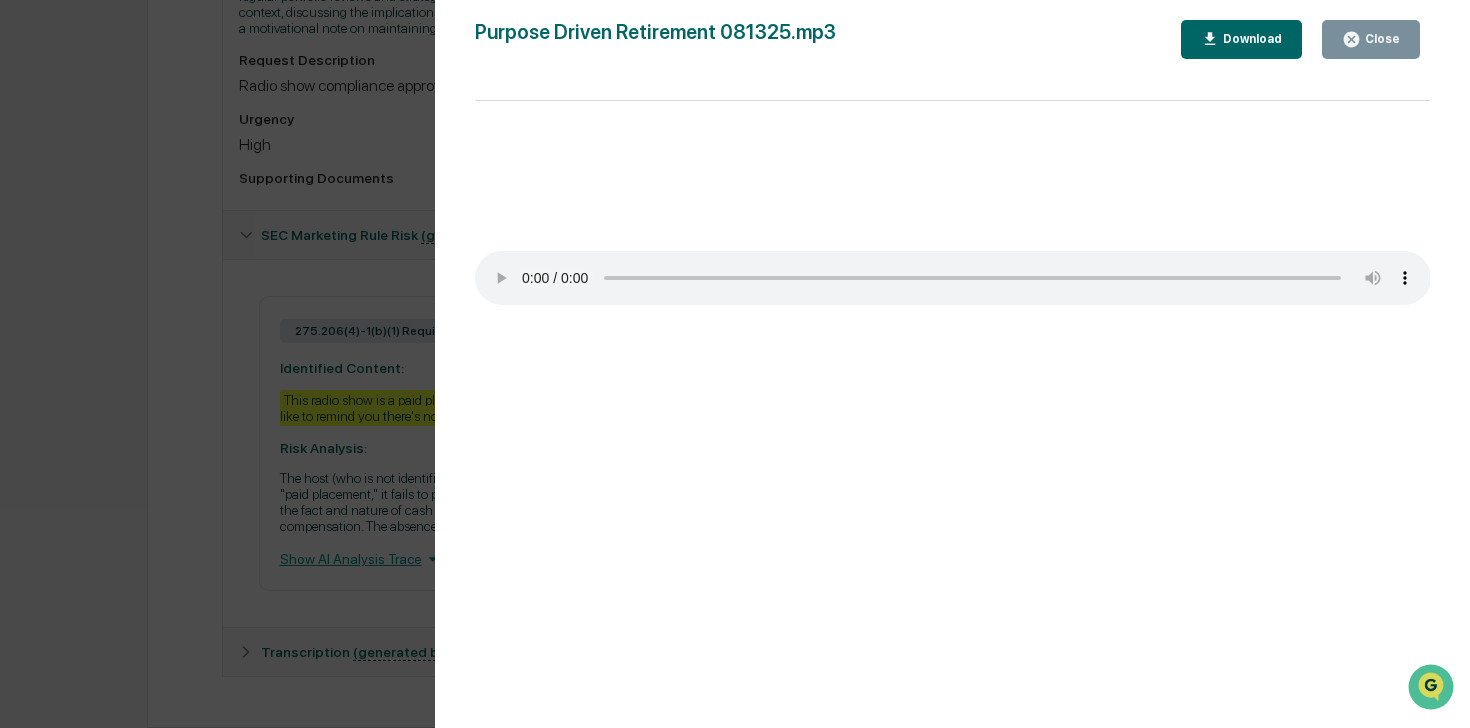 click on "Close" at bounding box center (1380, 39) 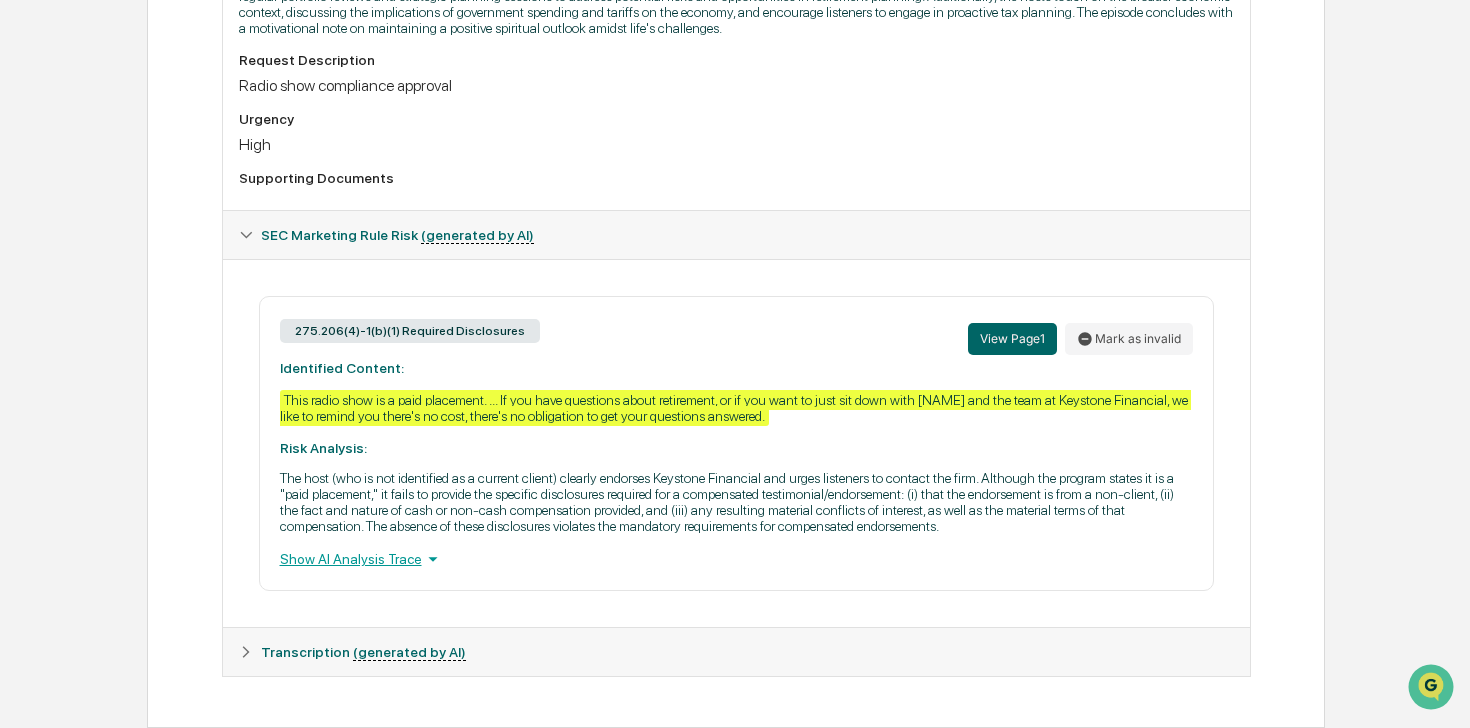 click on "Transcription   (generated by AI)" at bounding box center (736, 652) 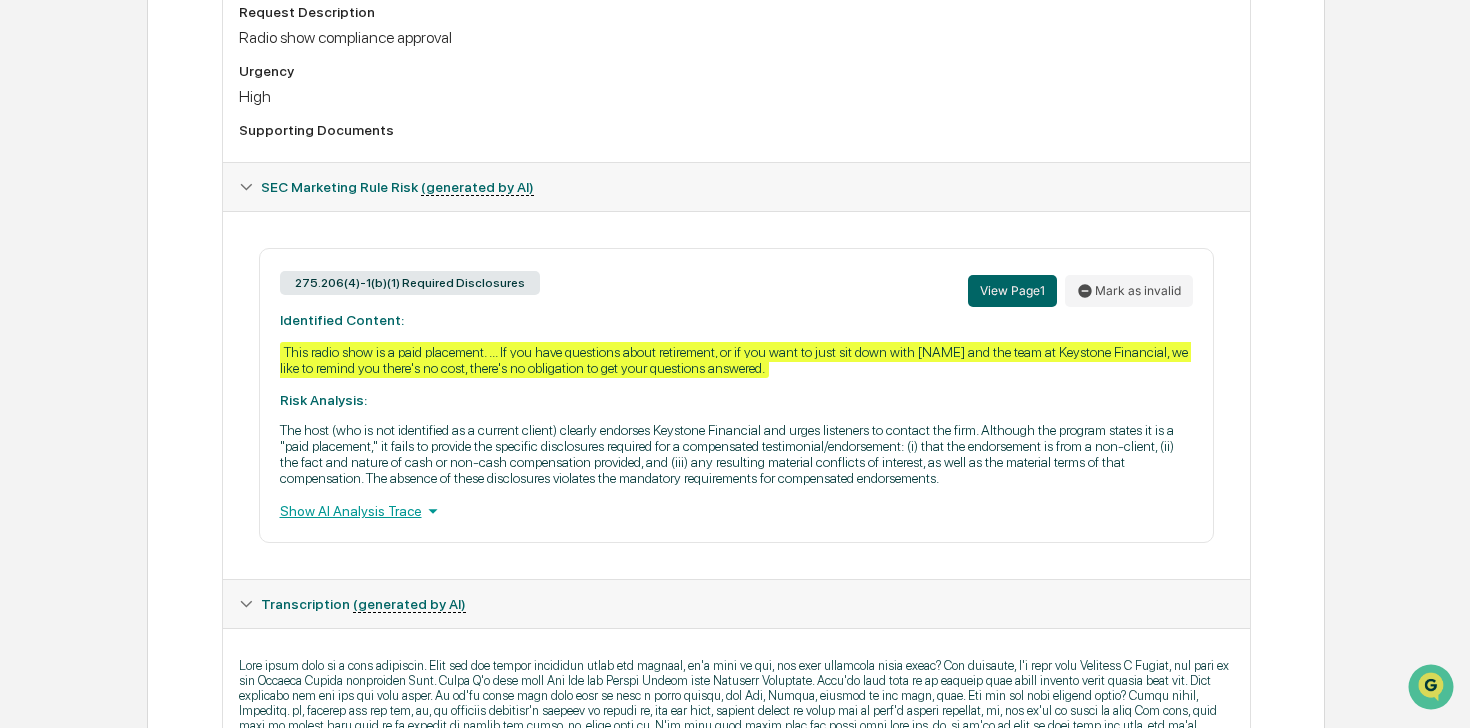 scroll, scrollTop: 0, scrollLeft: 0, axis: both 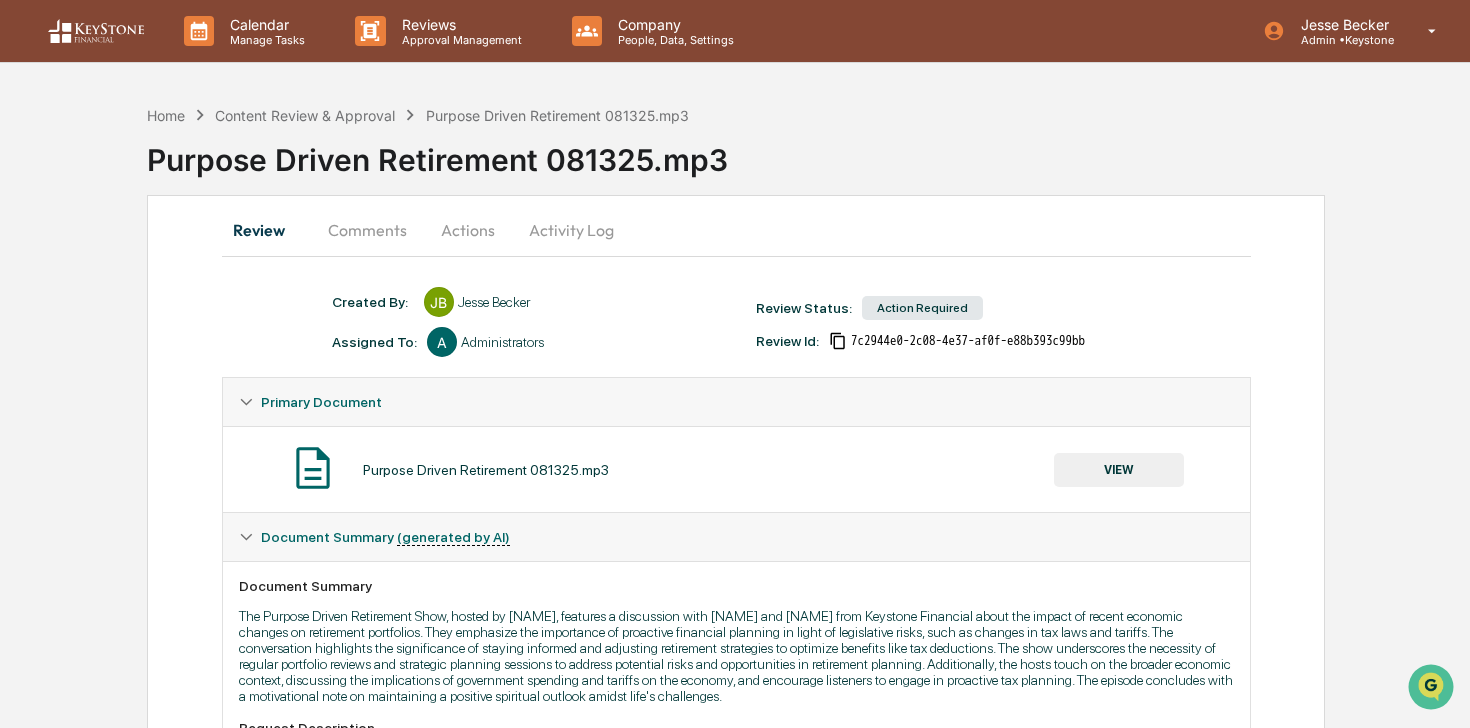 click on "Actions" at bounding box center [468, 230] 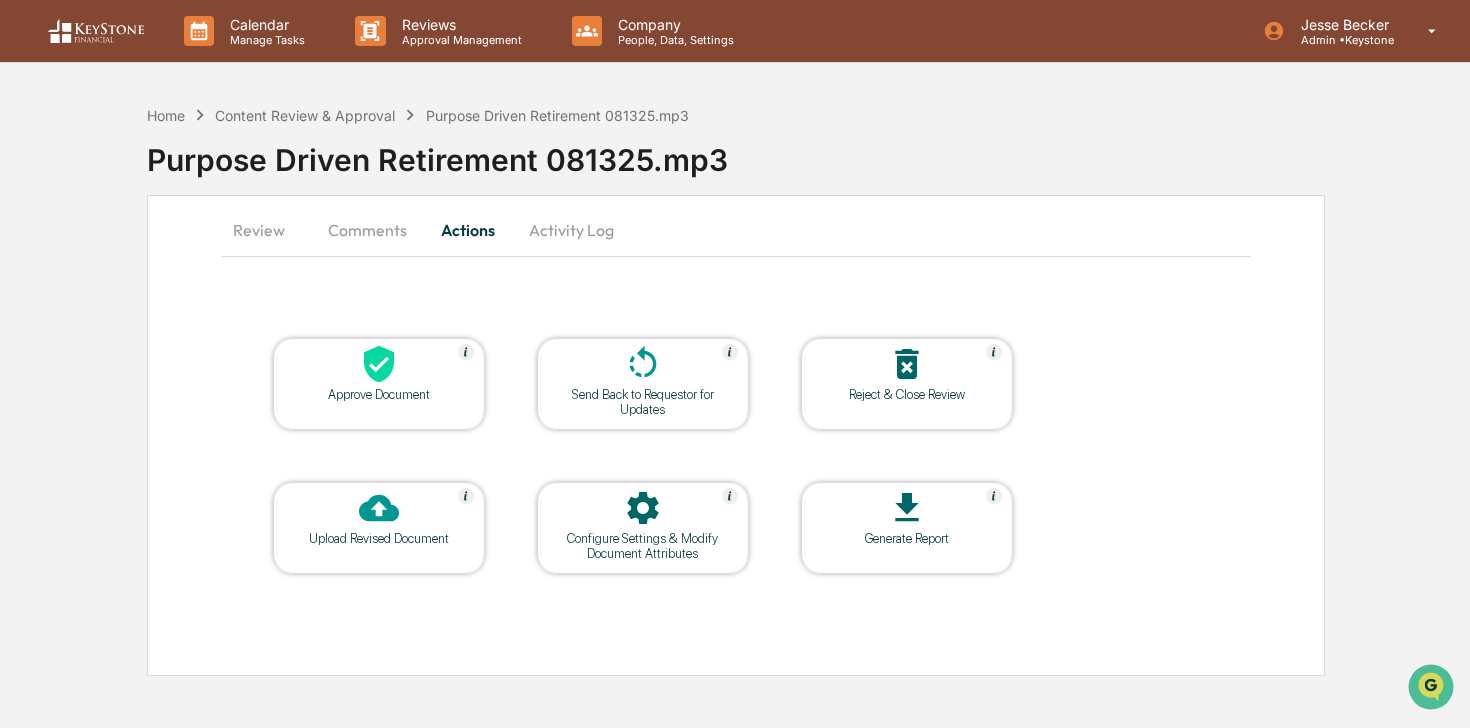 click on "Approve Document" at bounding box center [379, 394] 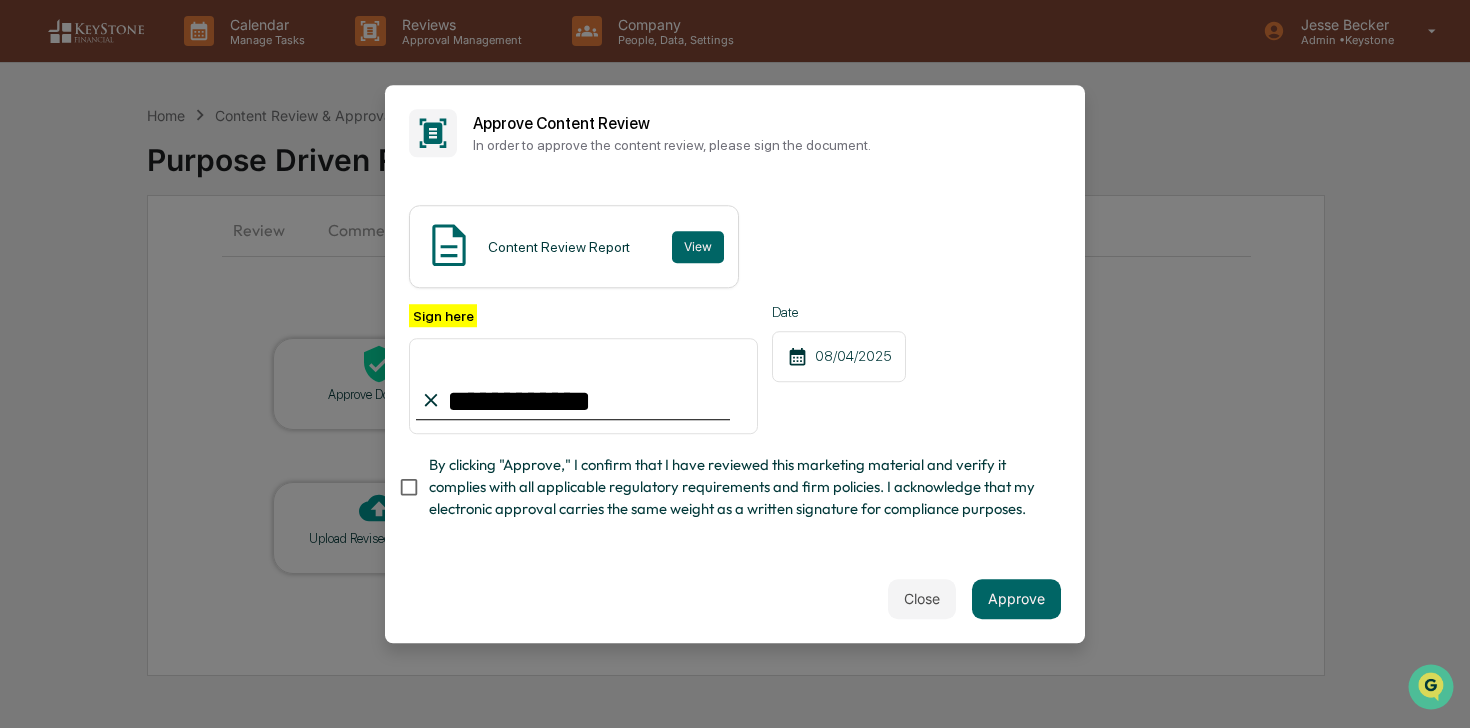 type on "**********" 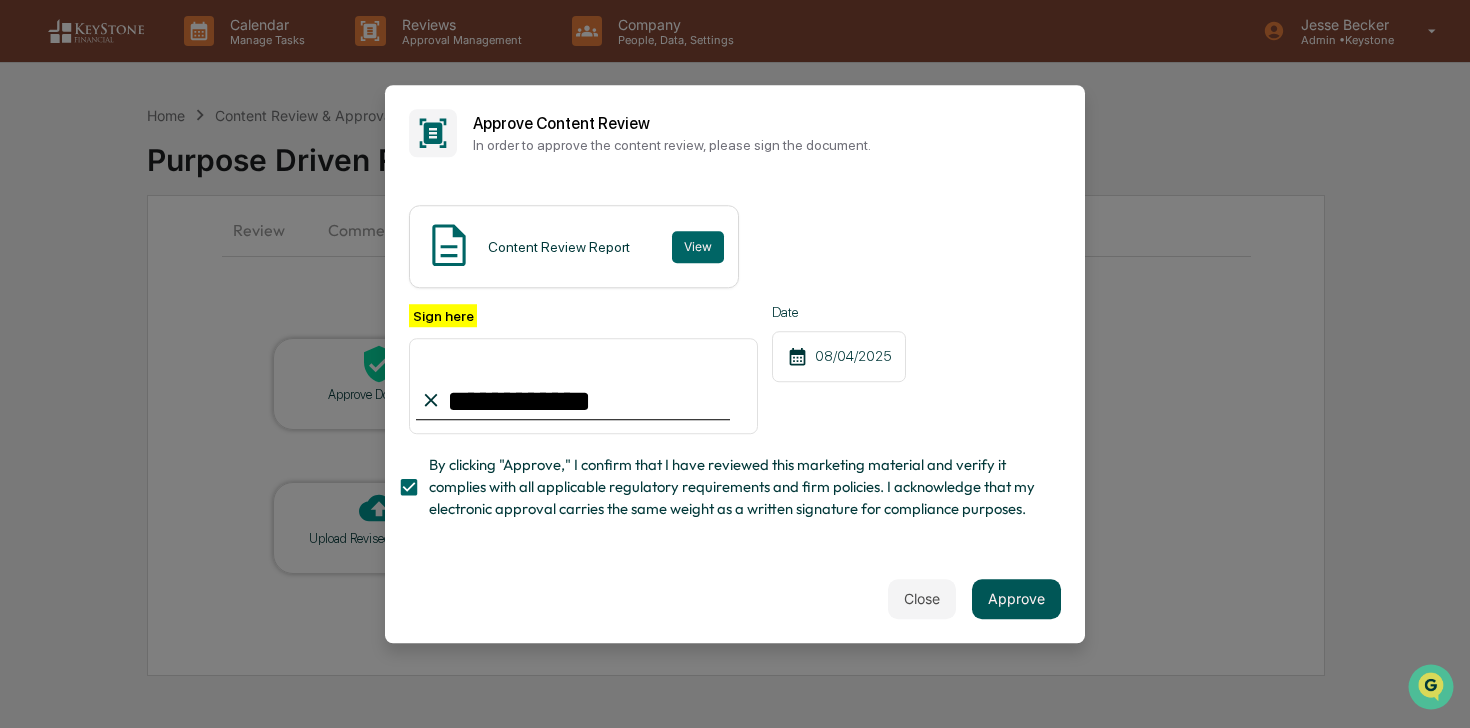 click on "Approve" at bounding box center [1016, 599] 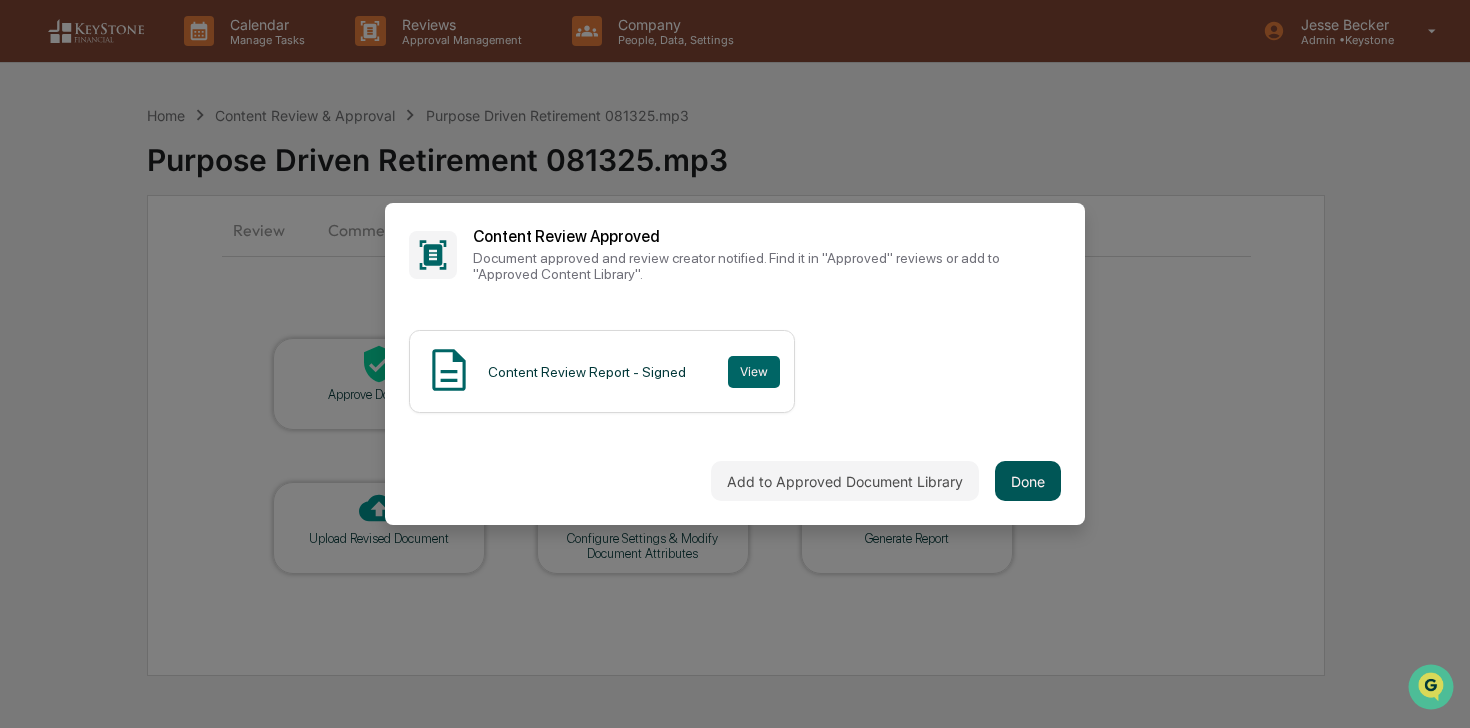 click on "Done" at bounding box center [1028, 481] 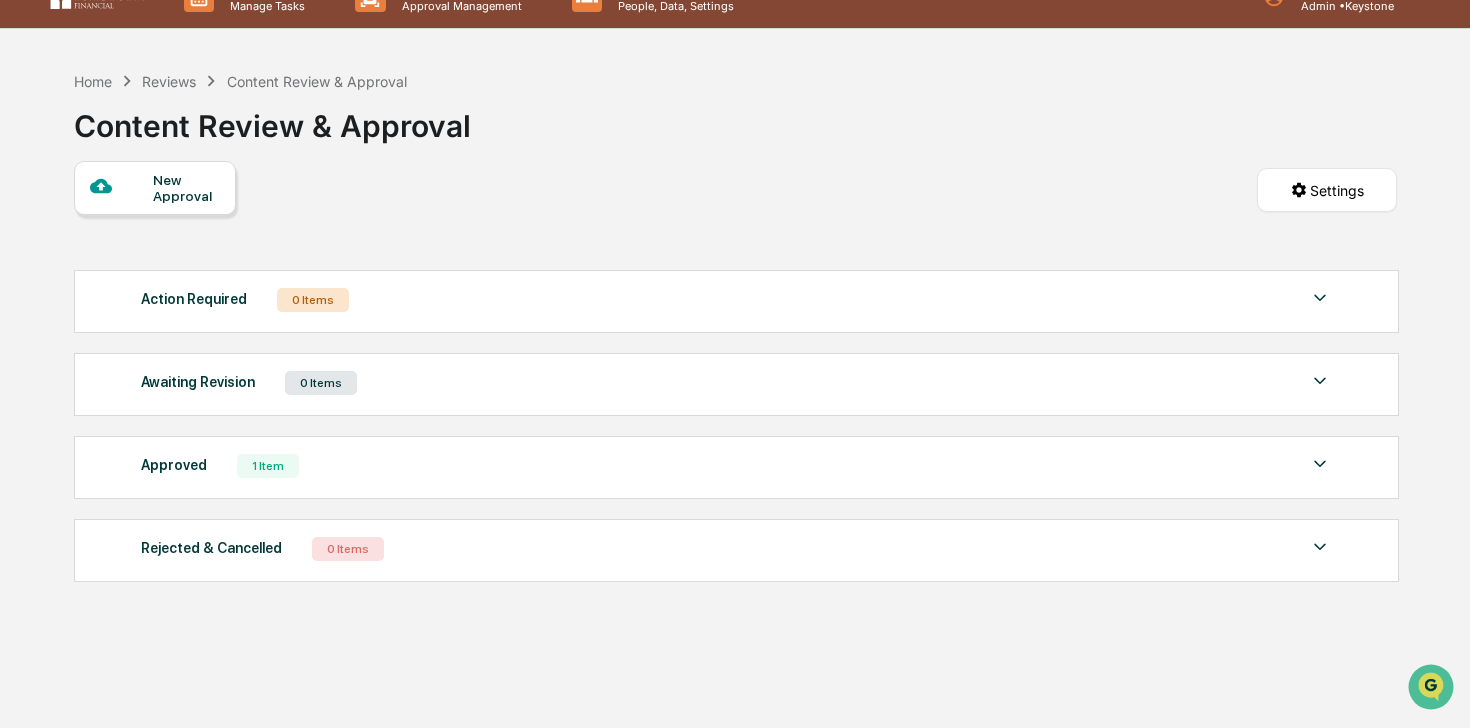 scroll, scrollTop: 0, scrollLeft: 0, axis: both 